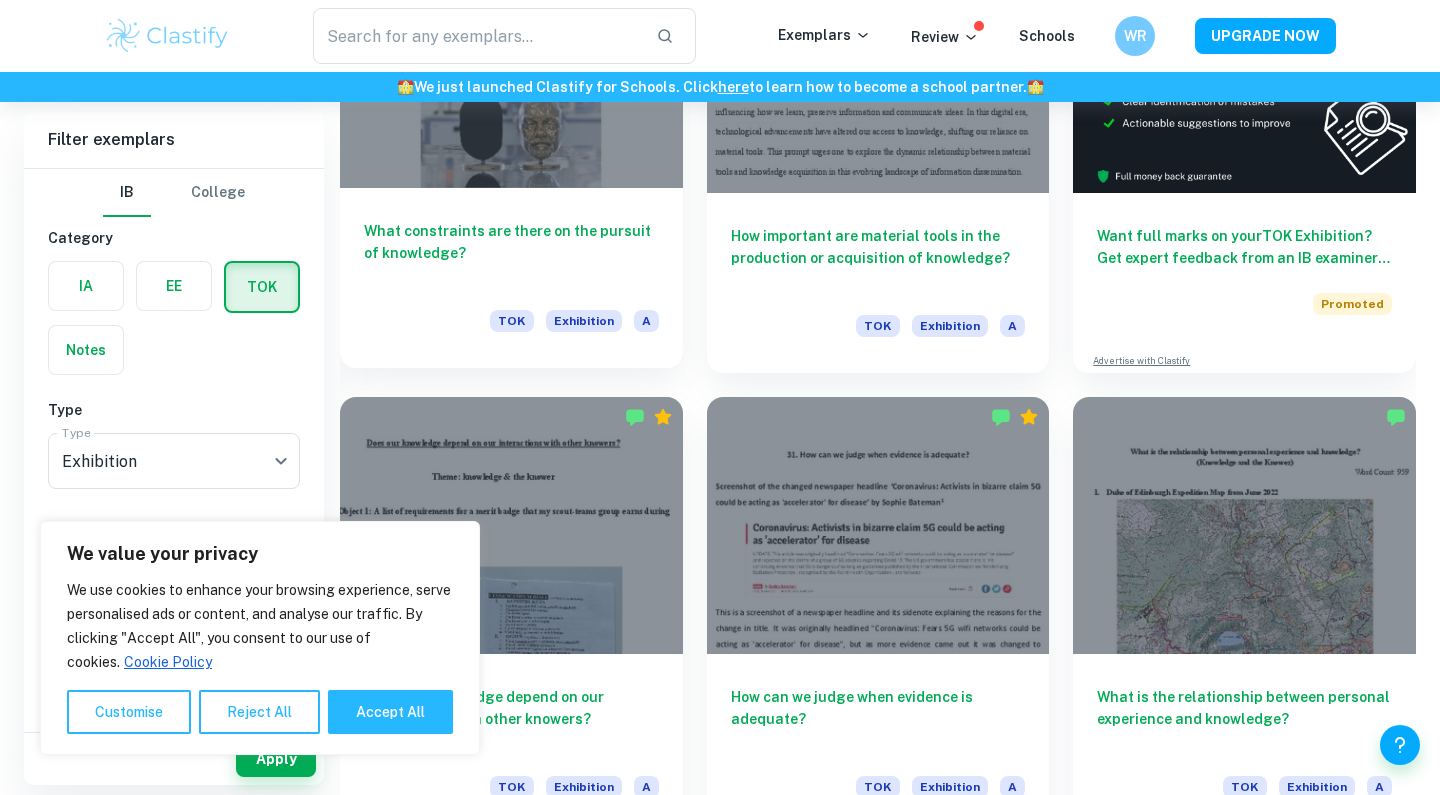scroll, scrollTop: 628, scrollLeft: 0, axis: vertical 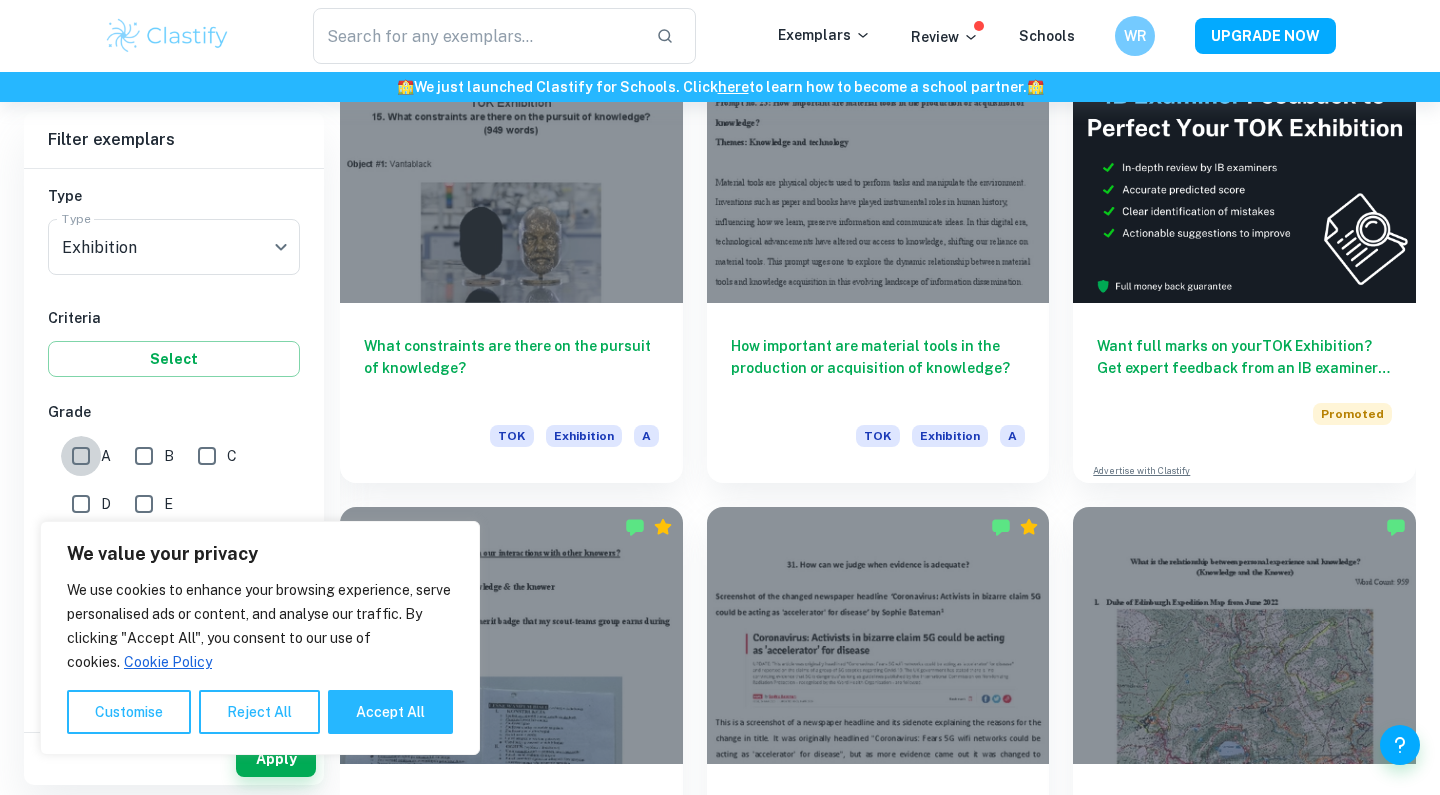 click on "A" at bounding box center (81, 456) 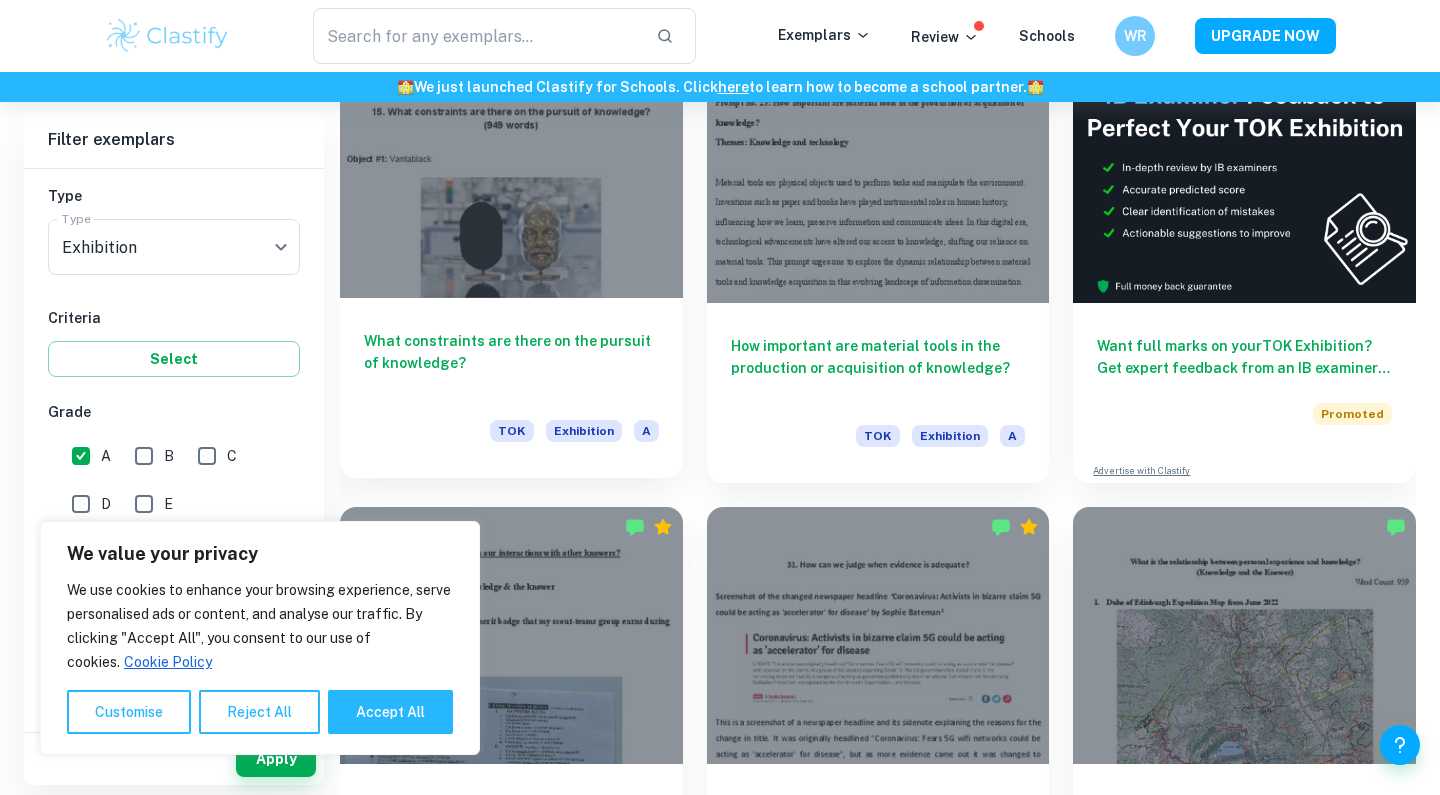 scroll, scrollTop: 868, scrollLeft: 0, axis: vertical 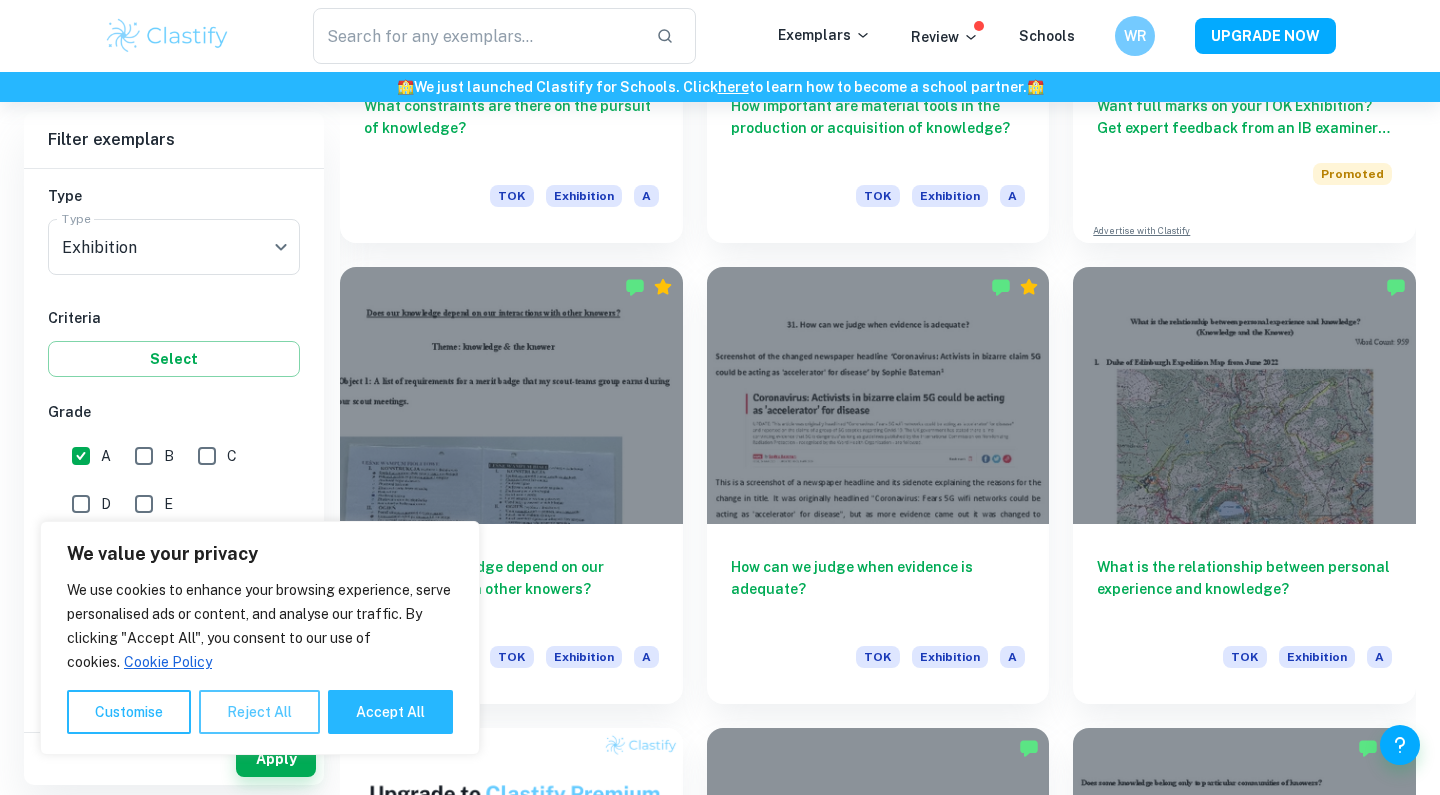 click on "Reject All" at bounding box center (259, 712) 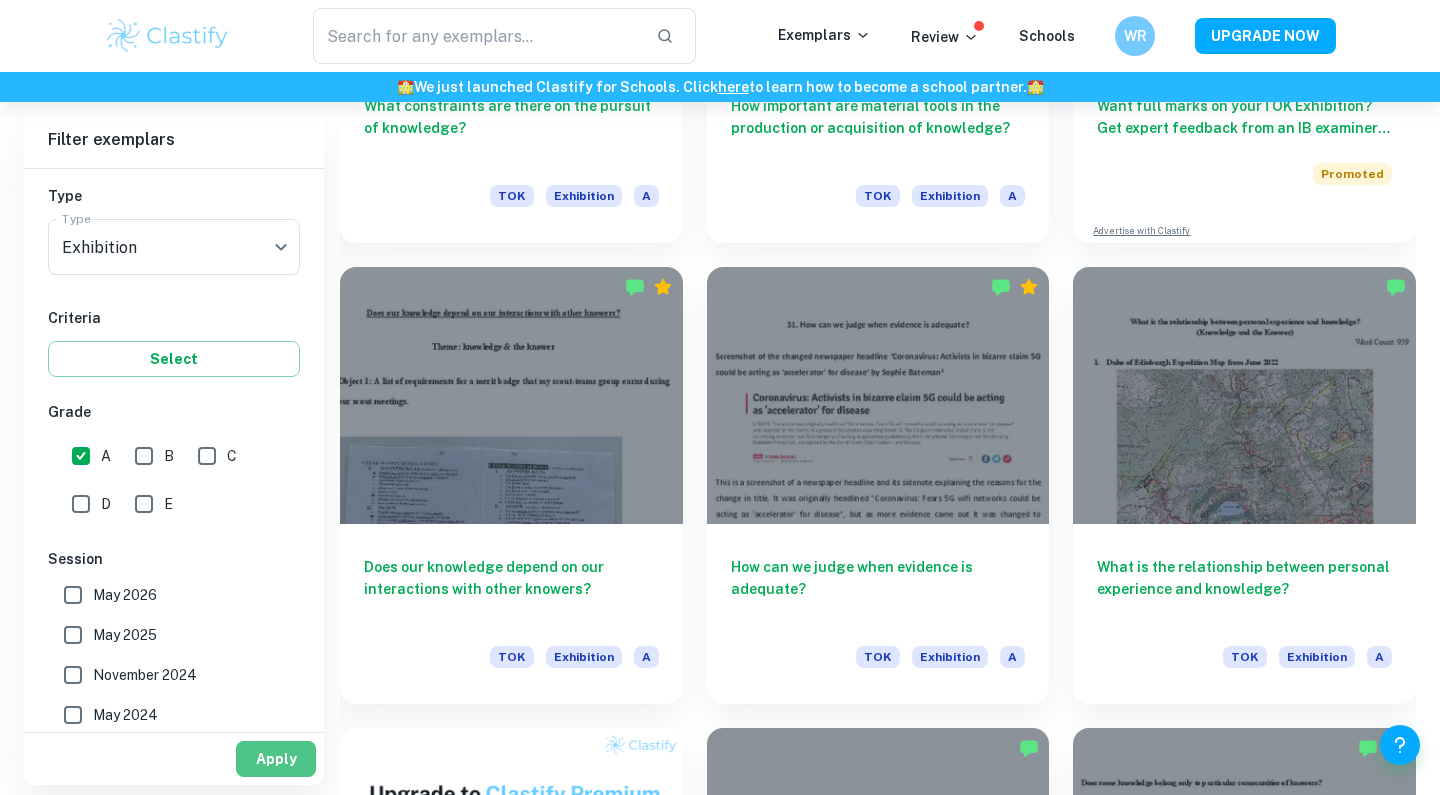 click on "Apply" at bounding box center (276, 759) 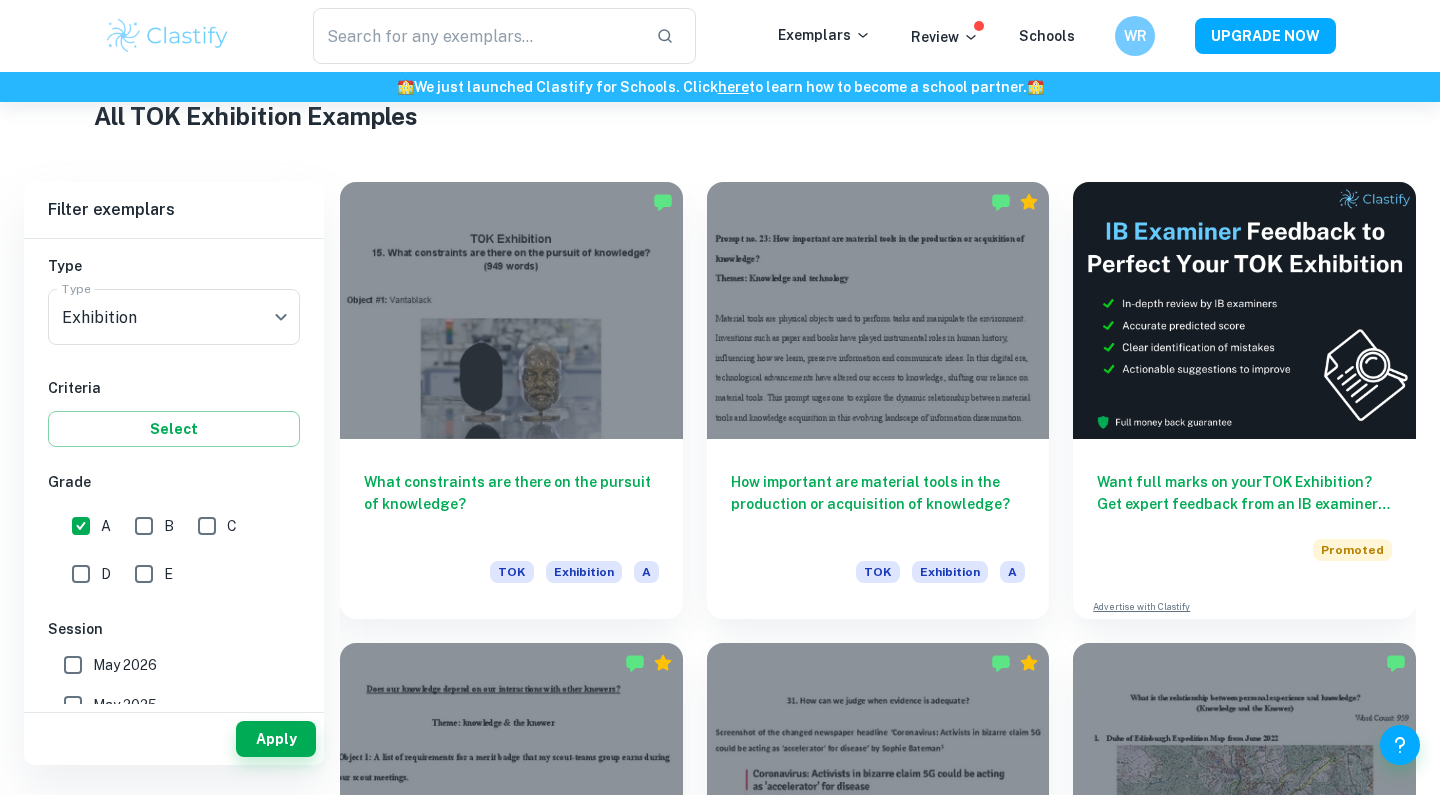 scroll, scrollTop: 472, scrollLeft: 0, axis: vertical 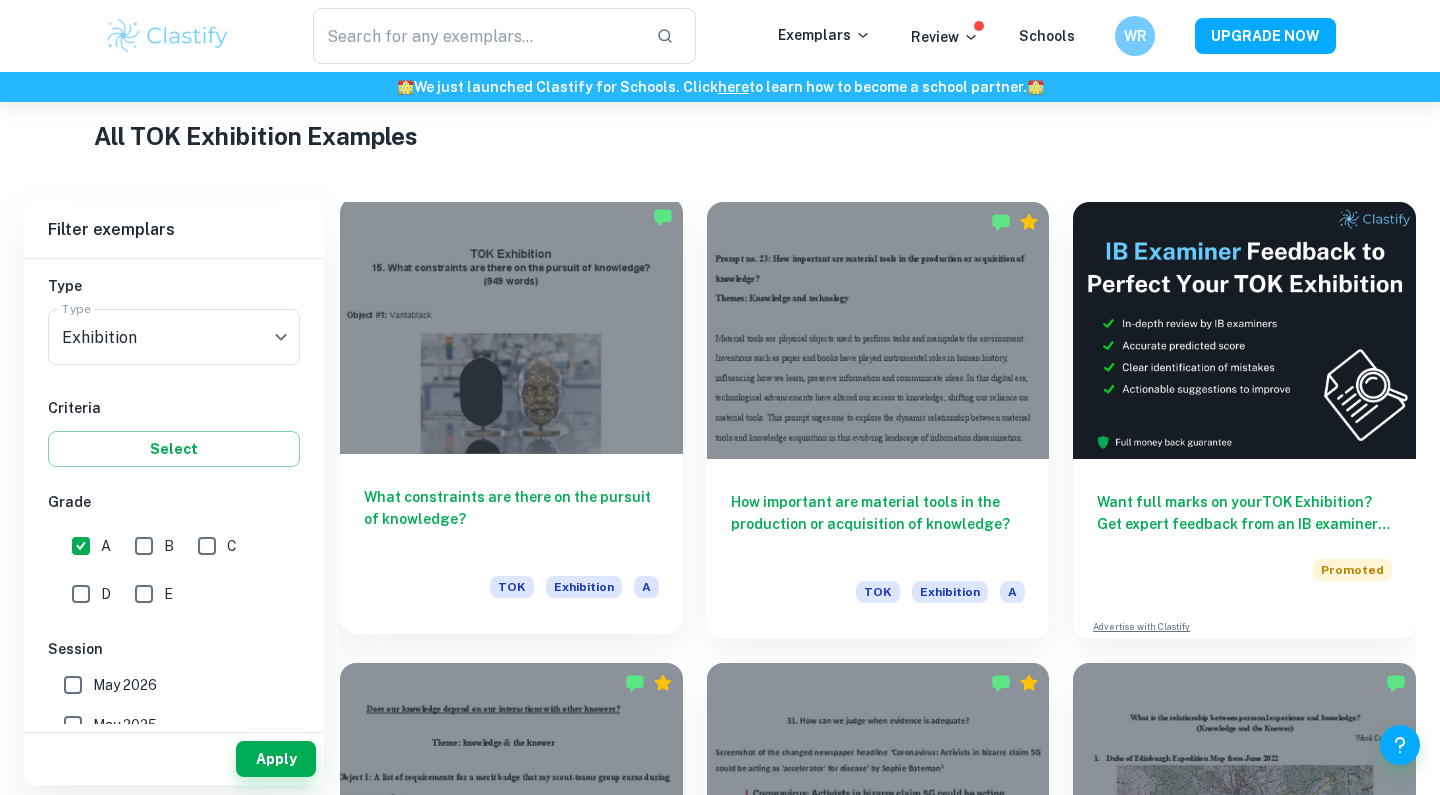 click on "What constraints are there on the pursuit of knowledge? TOK Exhibition A" at bounding box center (511, 544) 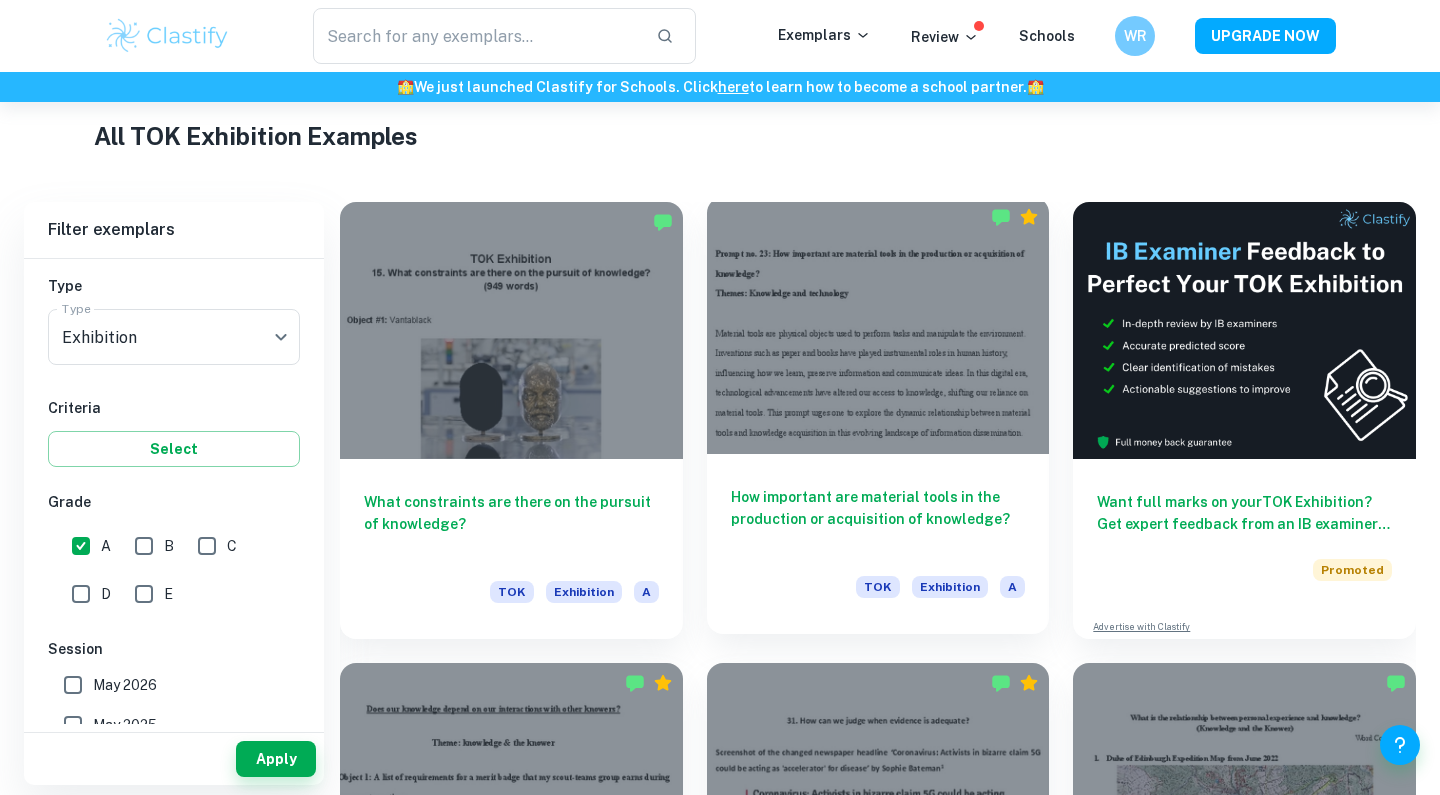 click at bounding box center (878, 325) 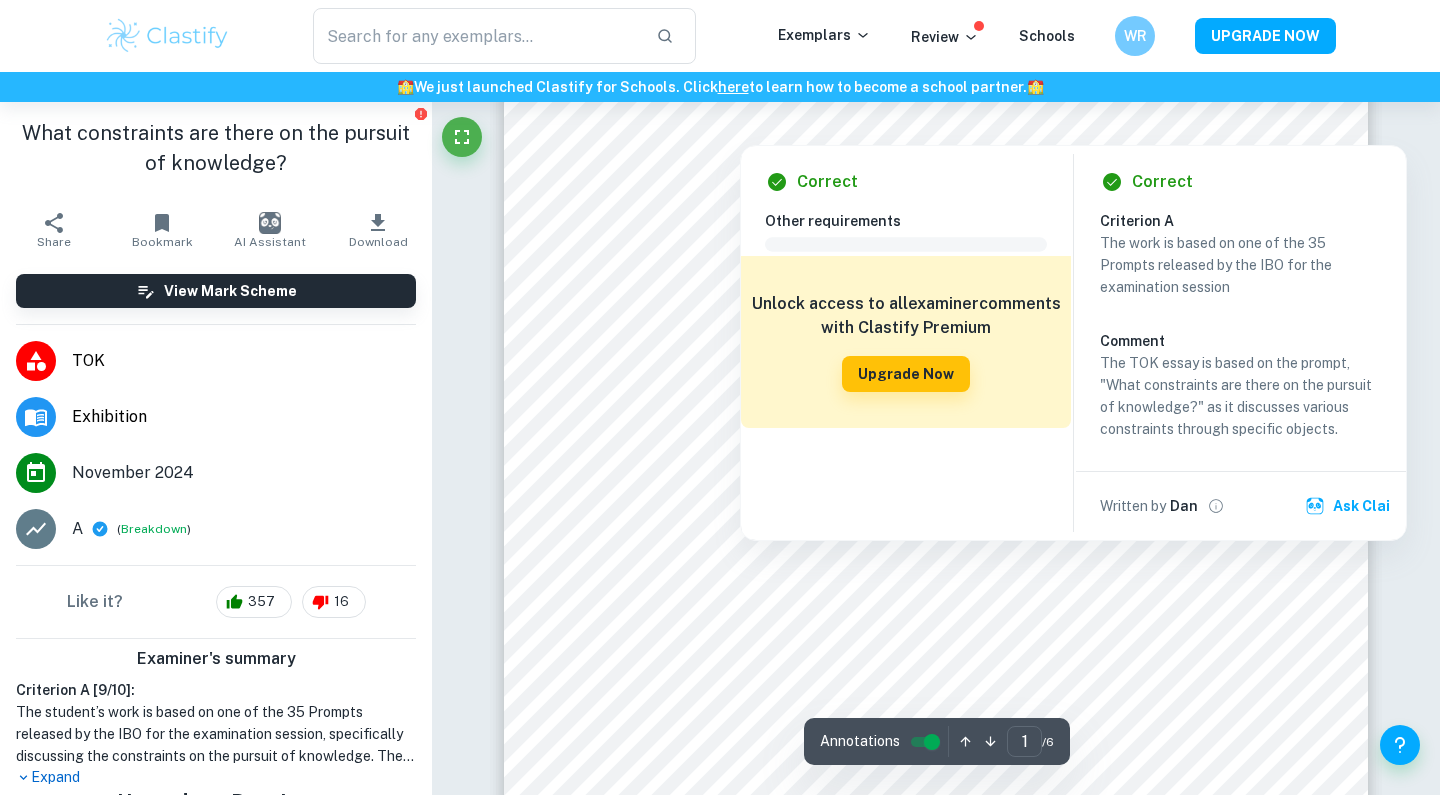 scroll, scrollTop: 181, scrollLeft: 0, axis: vertical 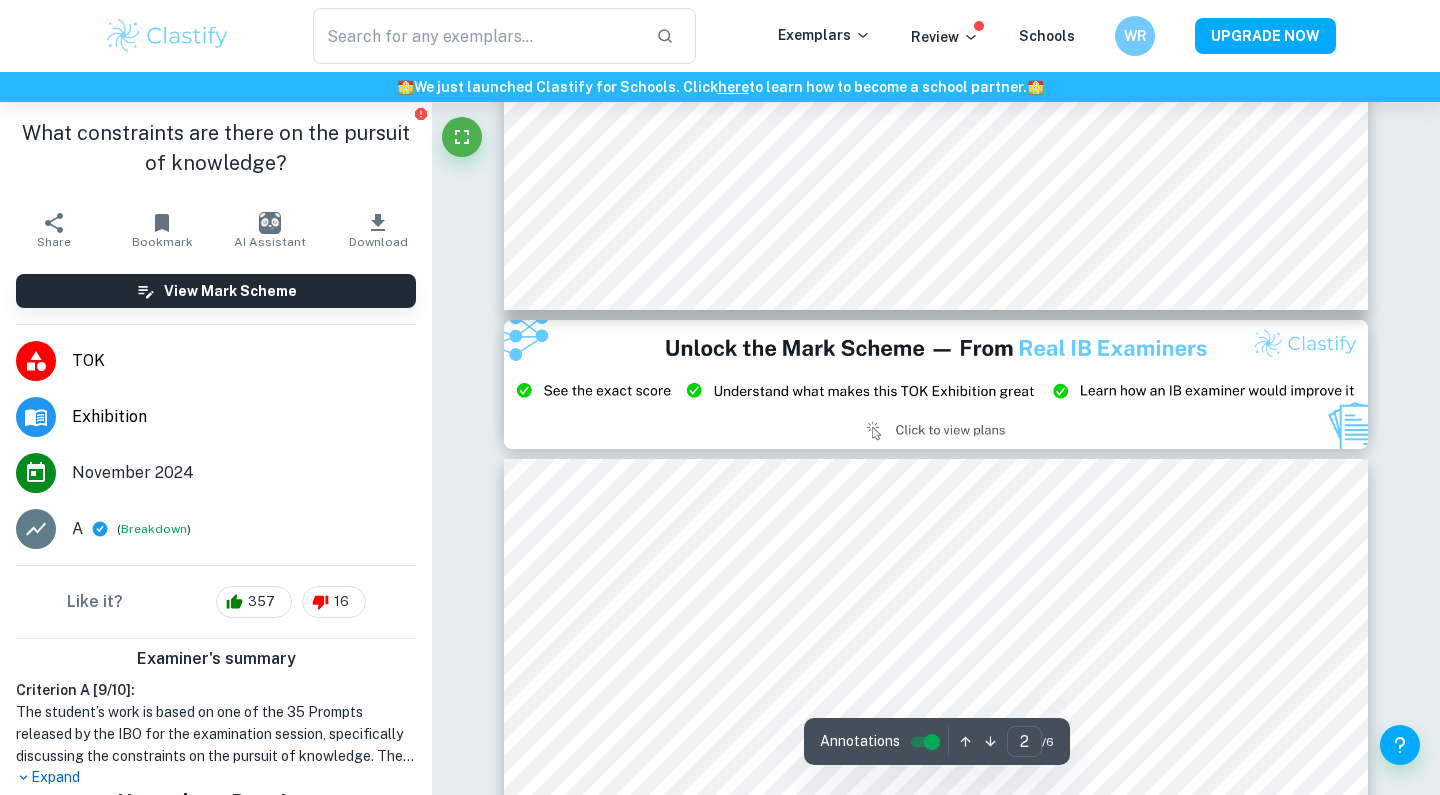 type on "3" 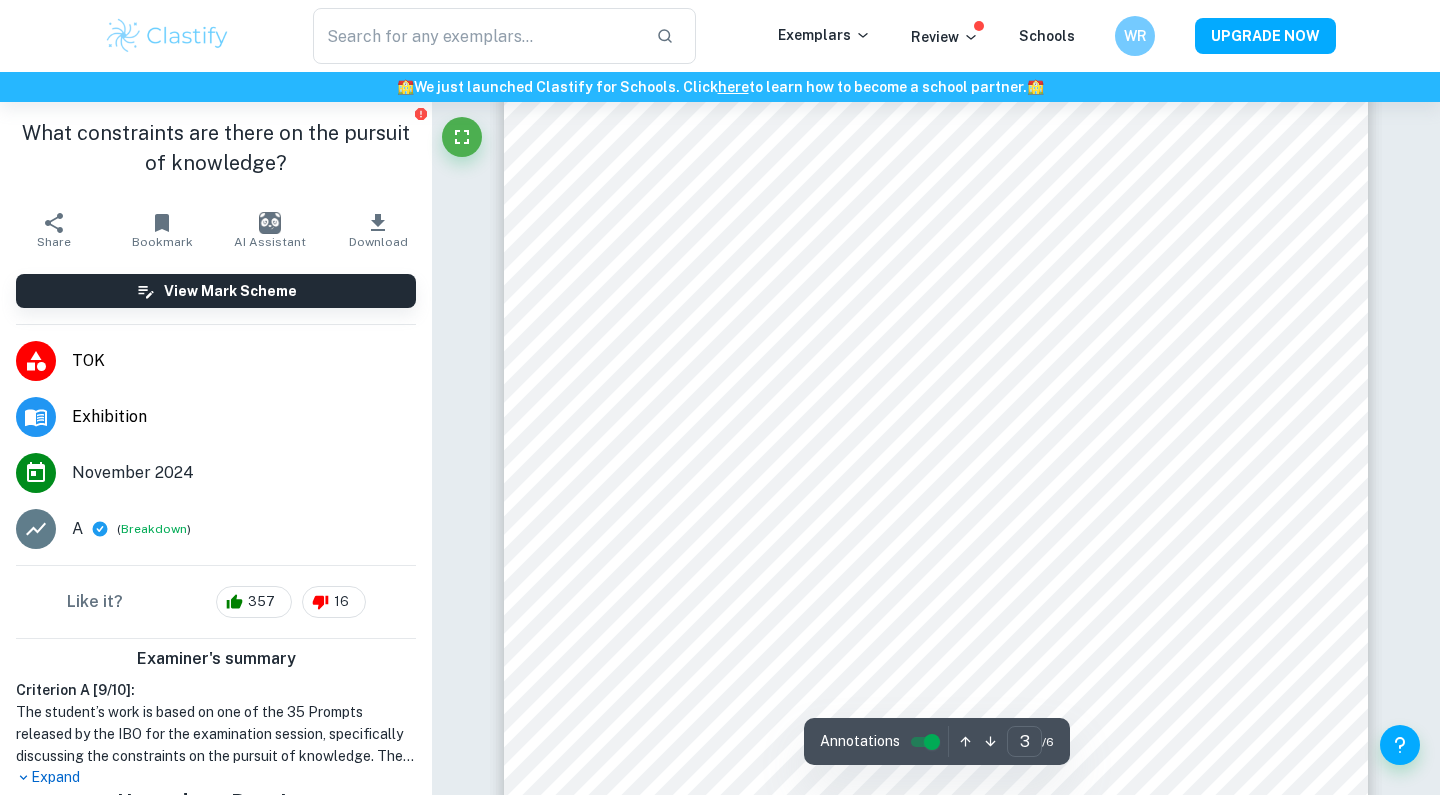 scroll, scrollTop: 2769, scrollLeft: 0, axis: vertical 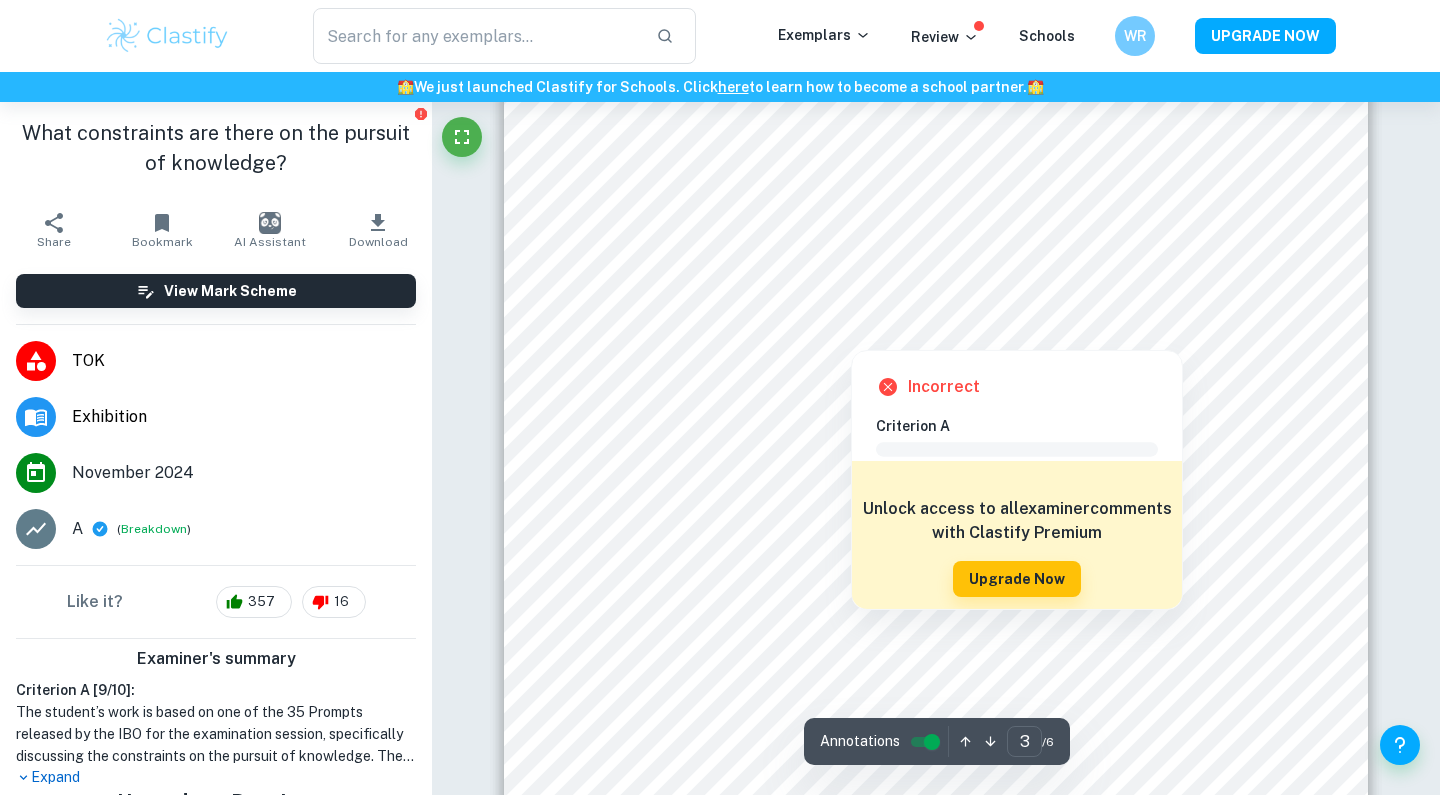 click at bounding box center (936, 314) 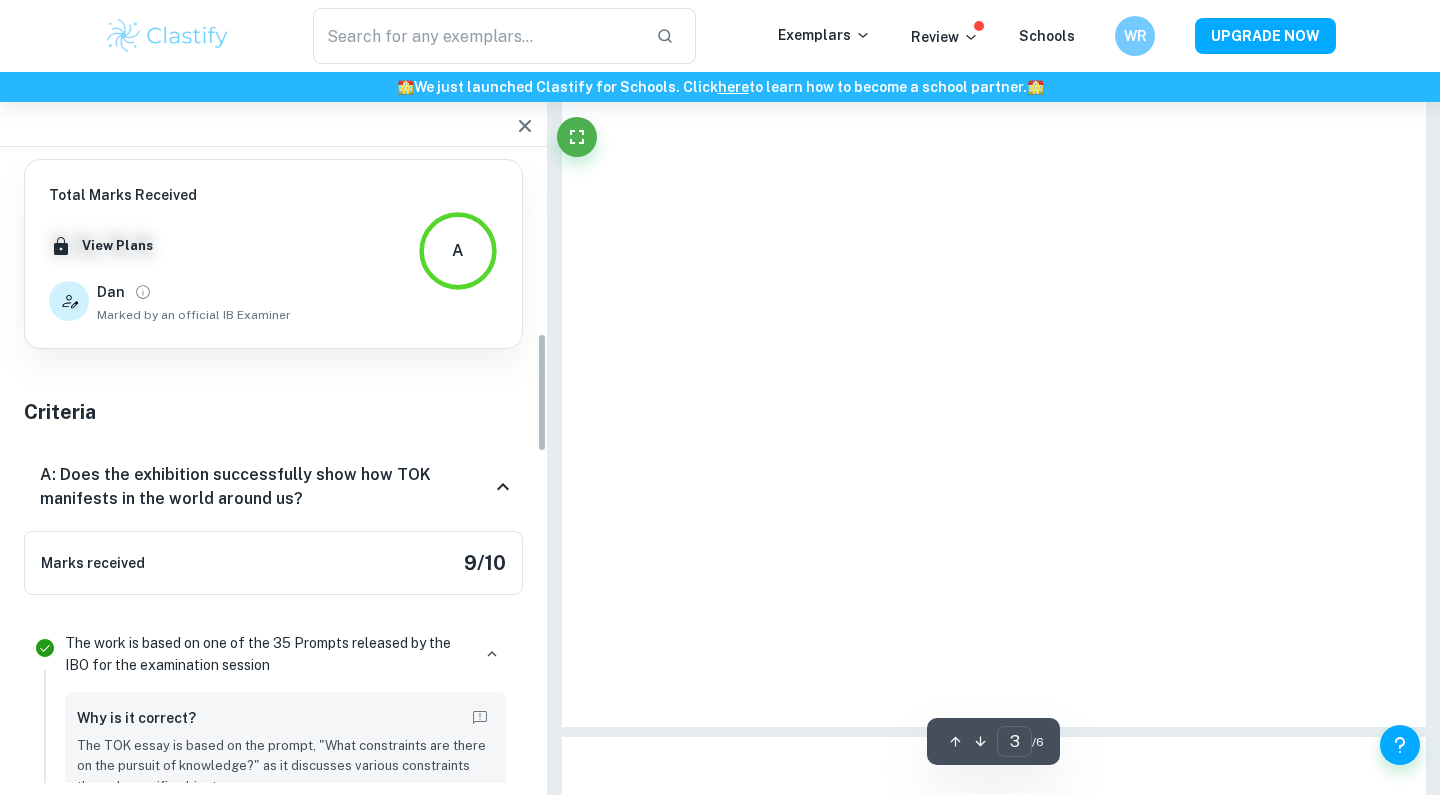 scroll, scrollTop: 1100, scrollLeft: 0, axis: vertical 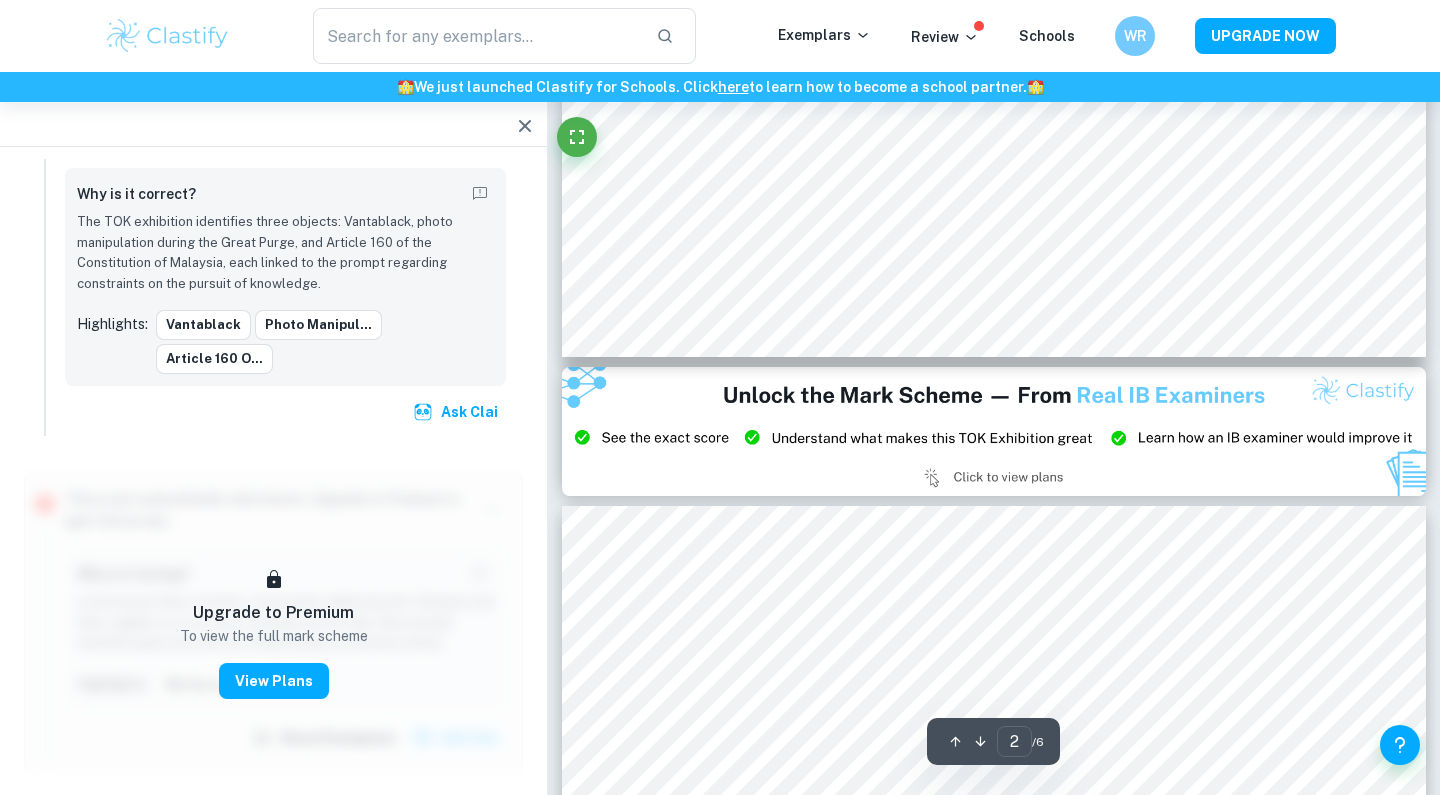 type on "3" 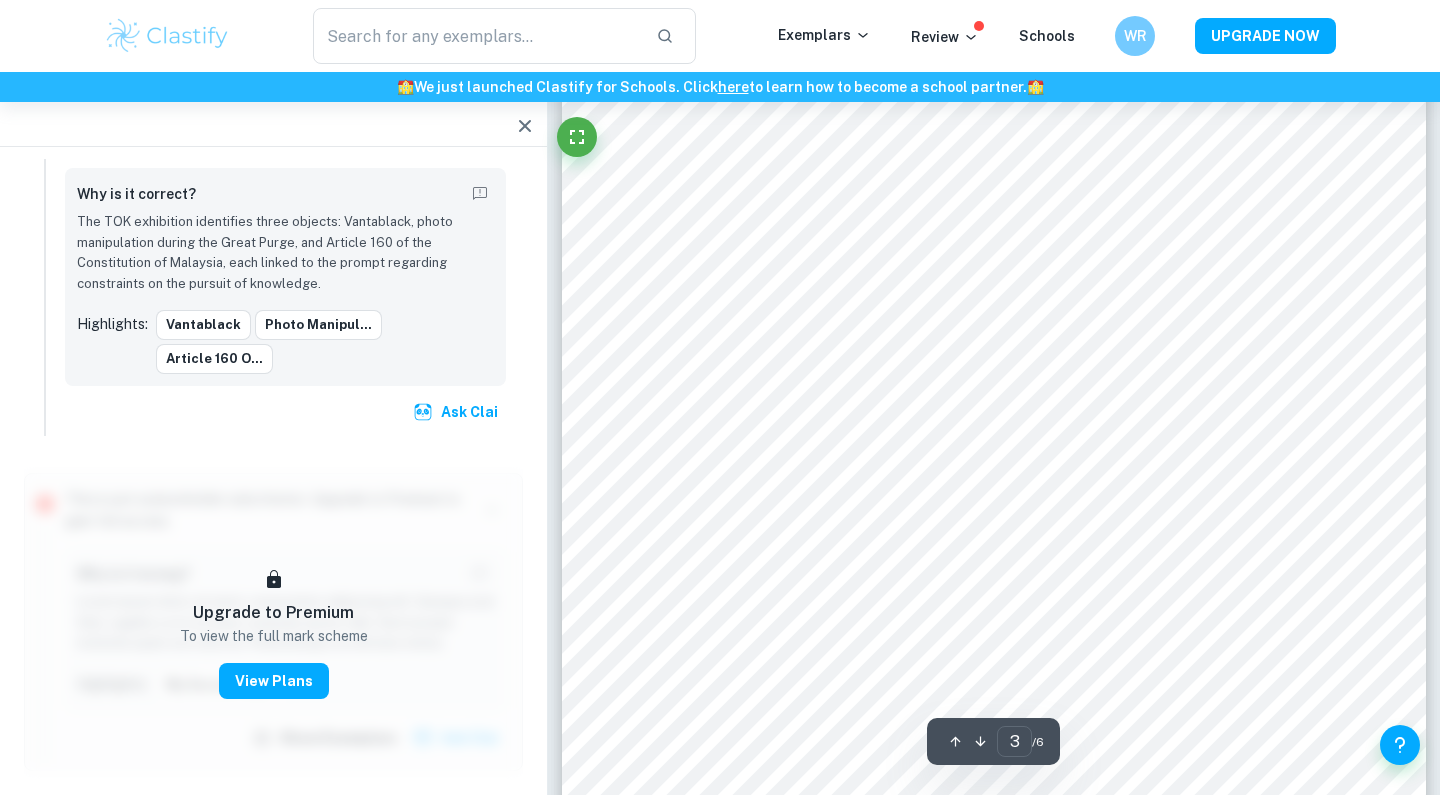 scroll, scrollTop: 2619, scrollLeft: 0, axis: vertical 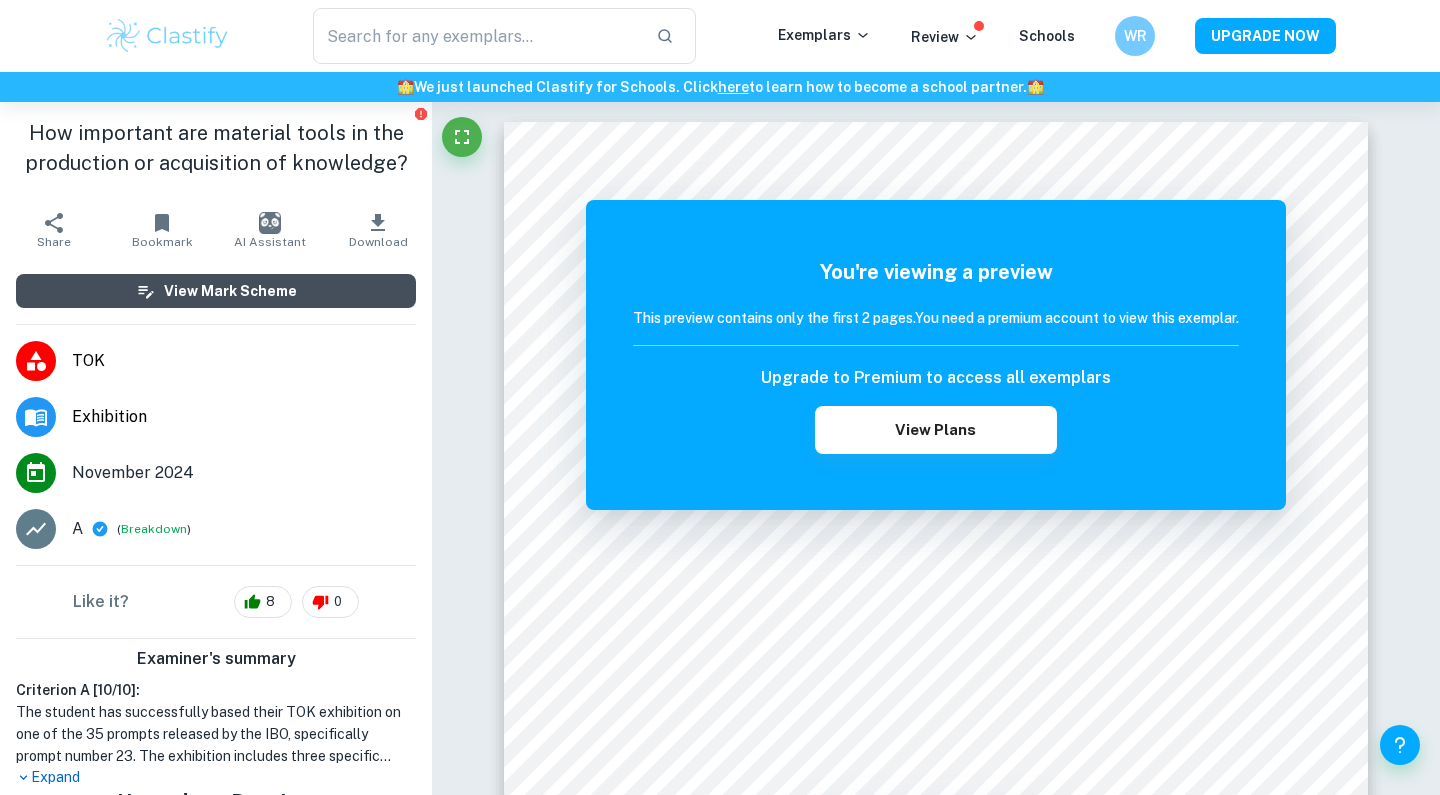 click on "View Mark Scheme" at bounding box center [230, 291] 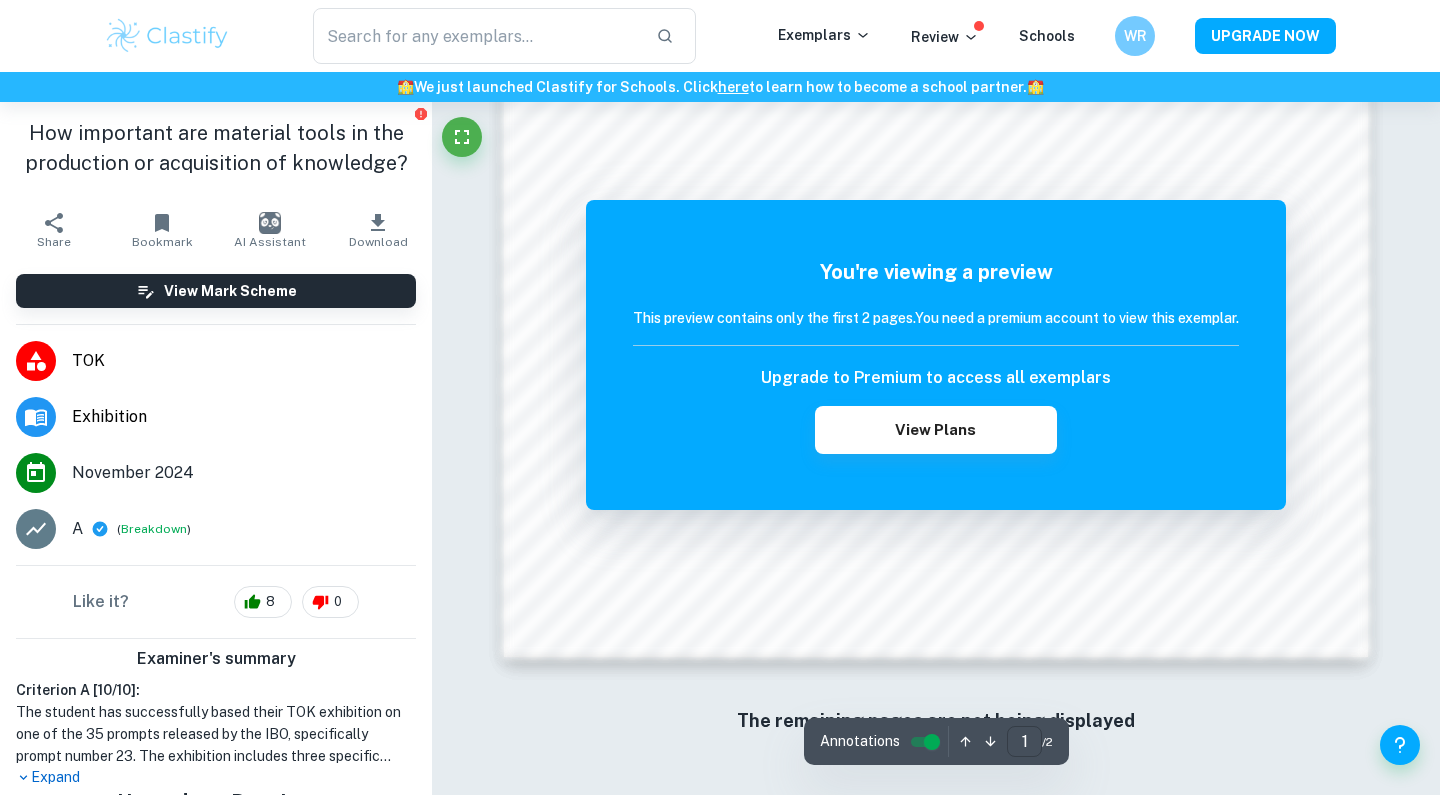 scroll, scrollTop: 1915, scrollLeft: 0, axis: vertical 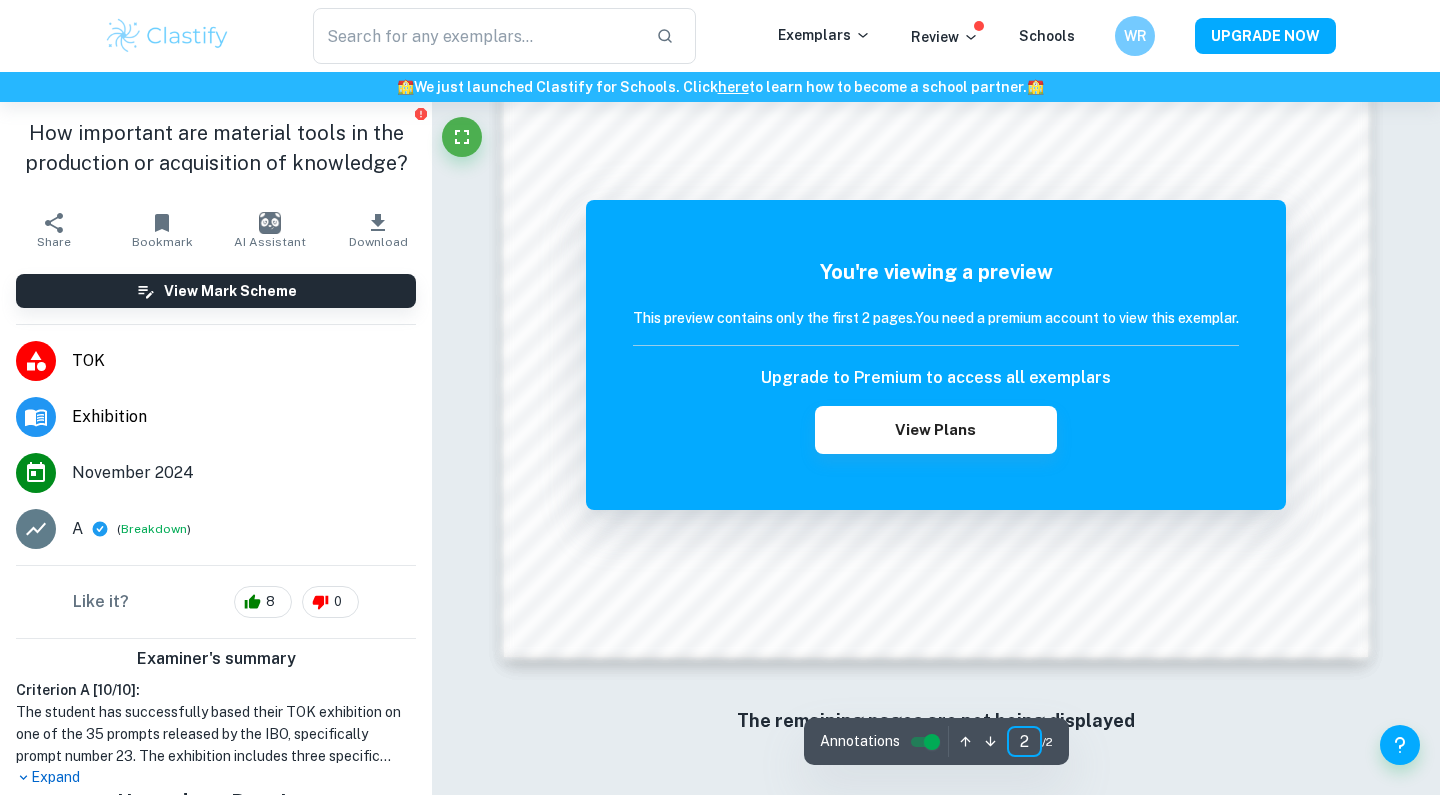 type on "2" 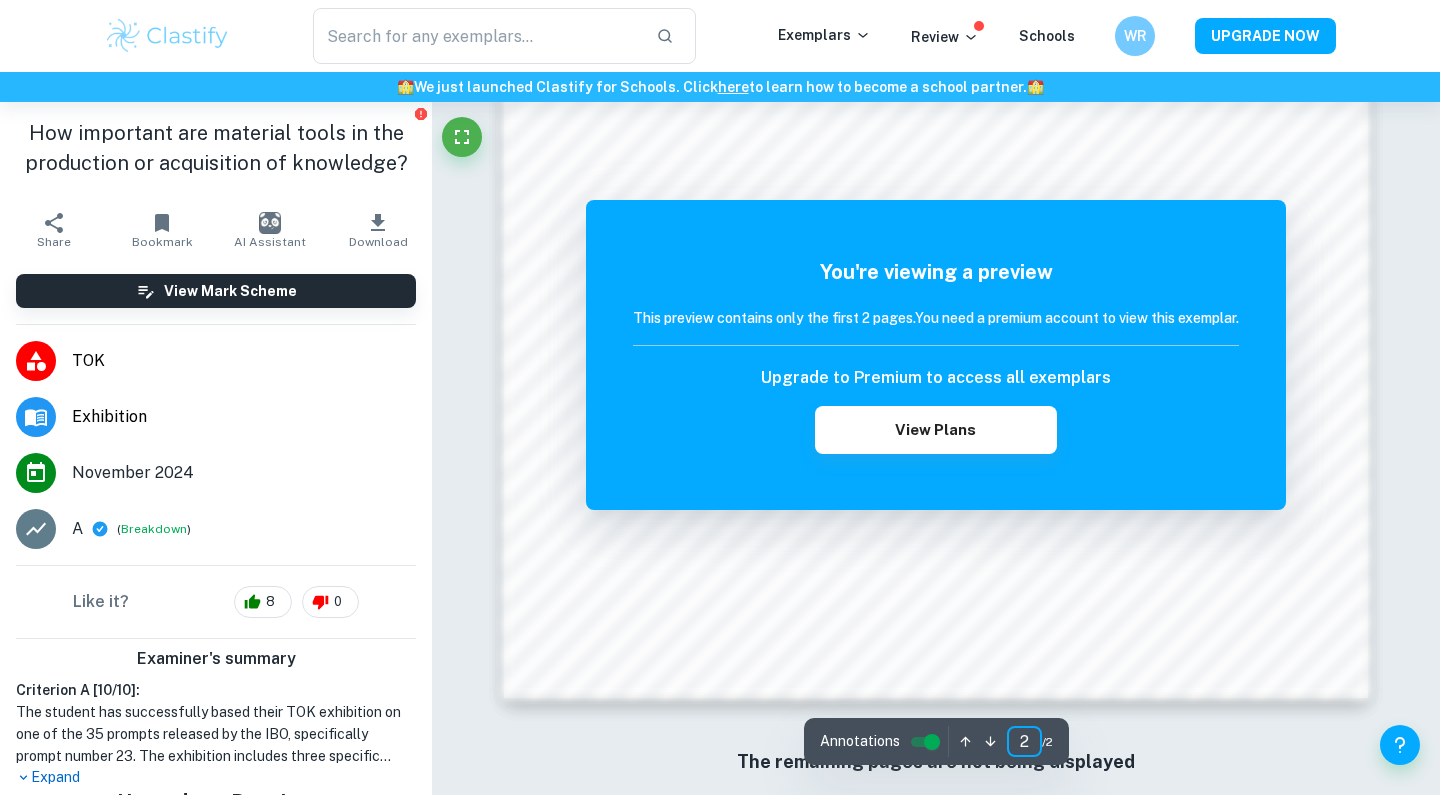 scroll, scrollTop: 1872, scrollLeft: 0, axis: vertical 